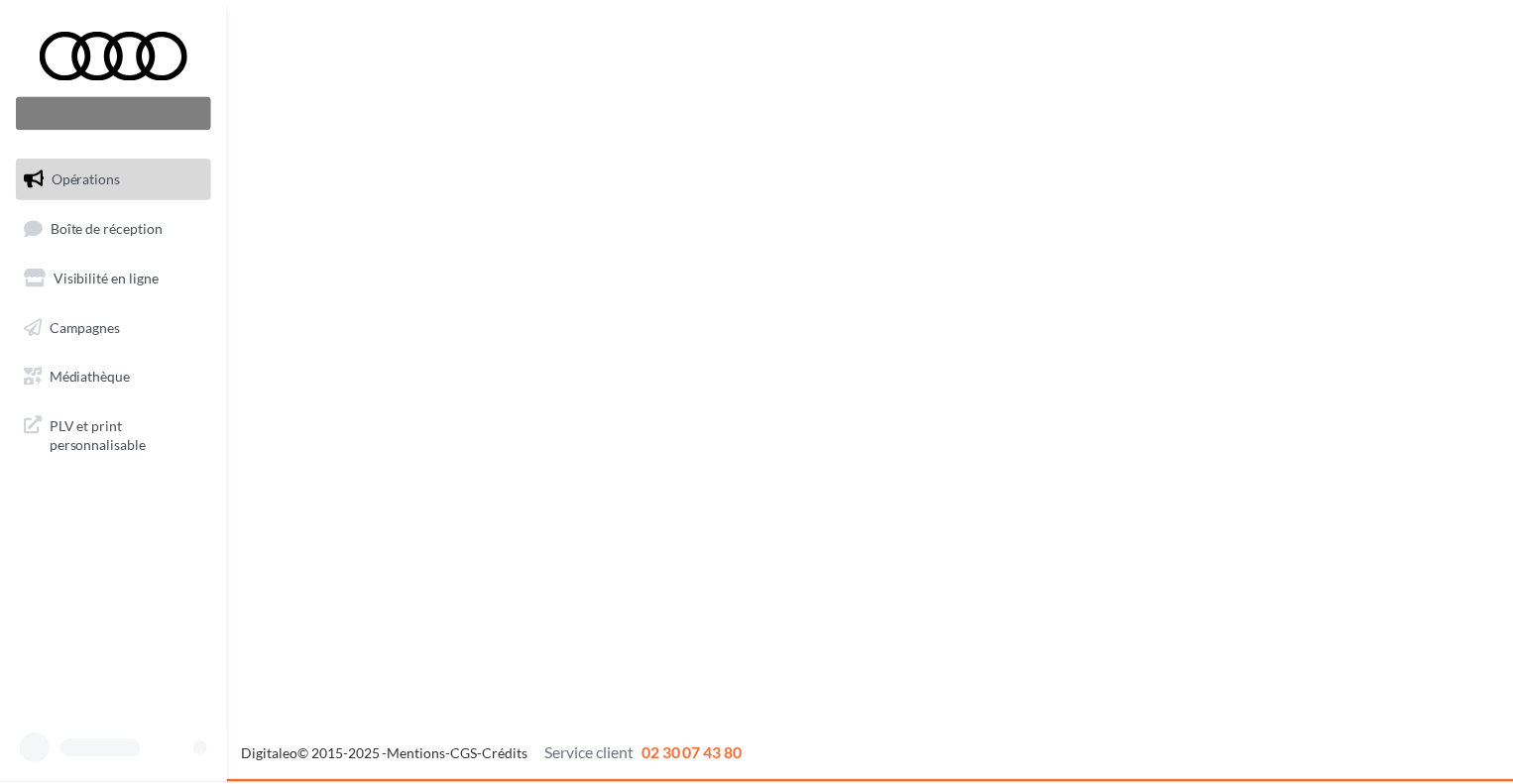 scroll, scrollTop: 0, scrollLeft: 0, axis: both 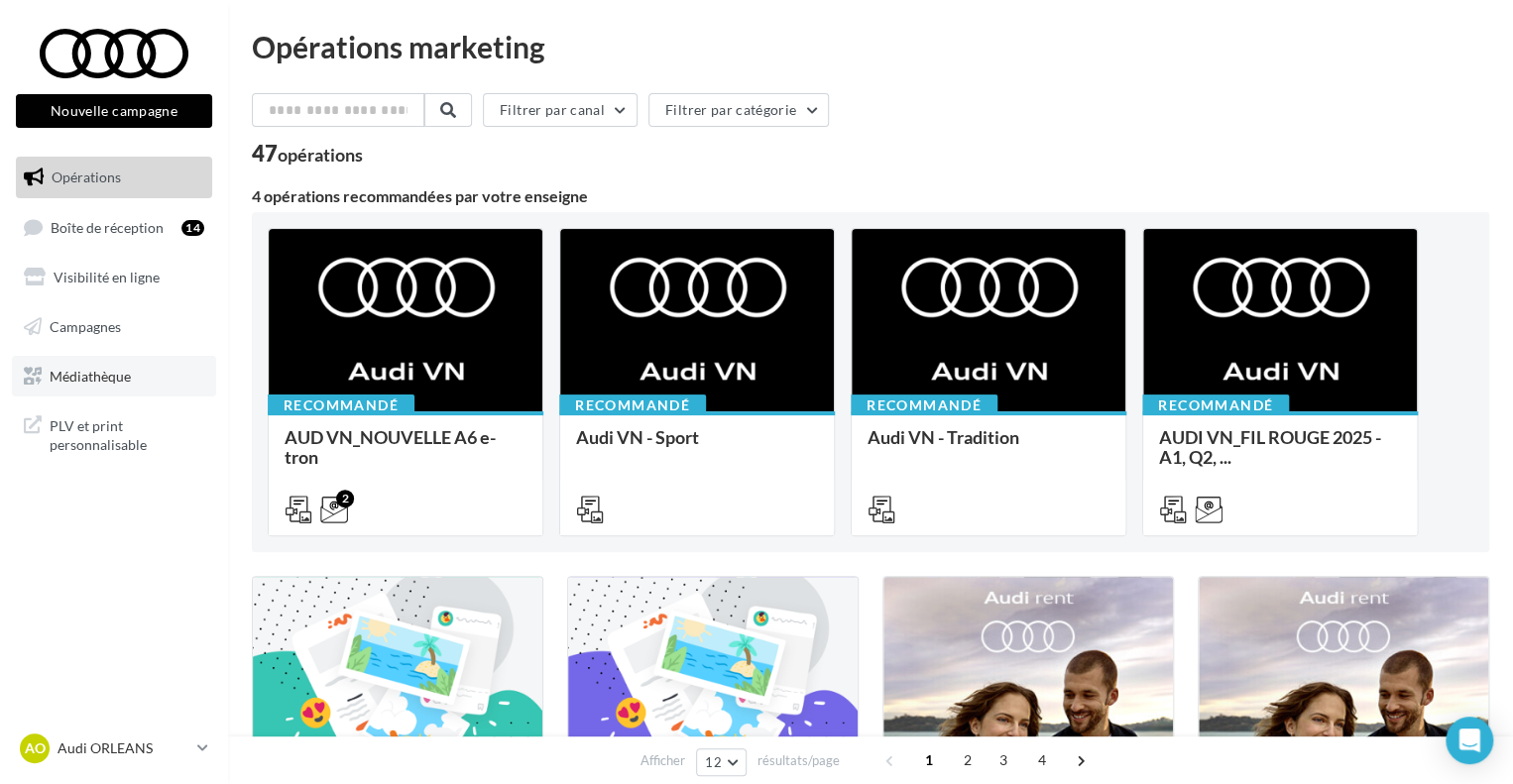 click on "Médiathèque" at bounding box center [114, 377] 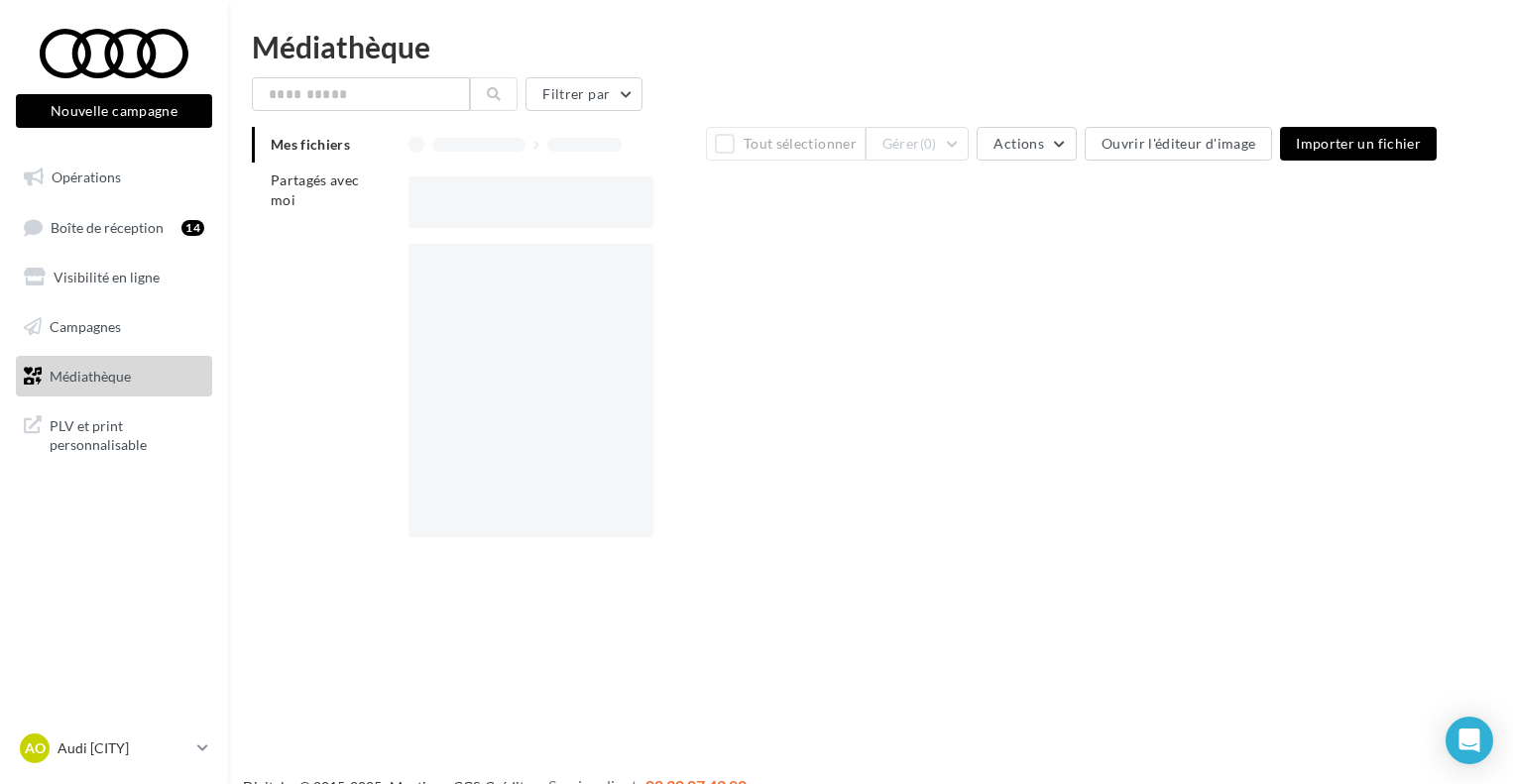 scroll, scrollTop: 0, scrollLeft: 0, axis: both 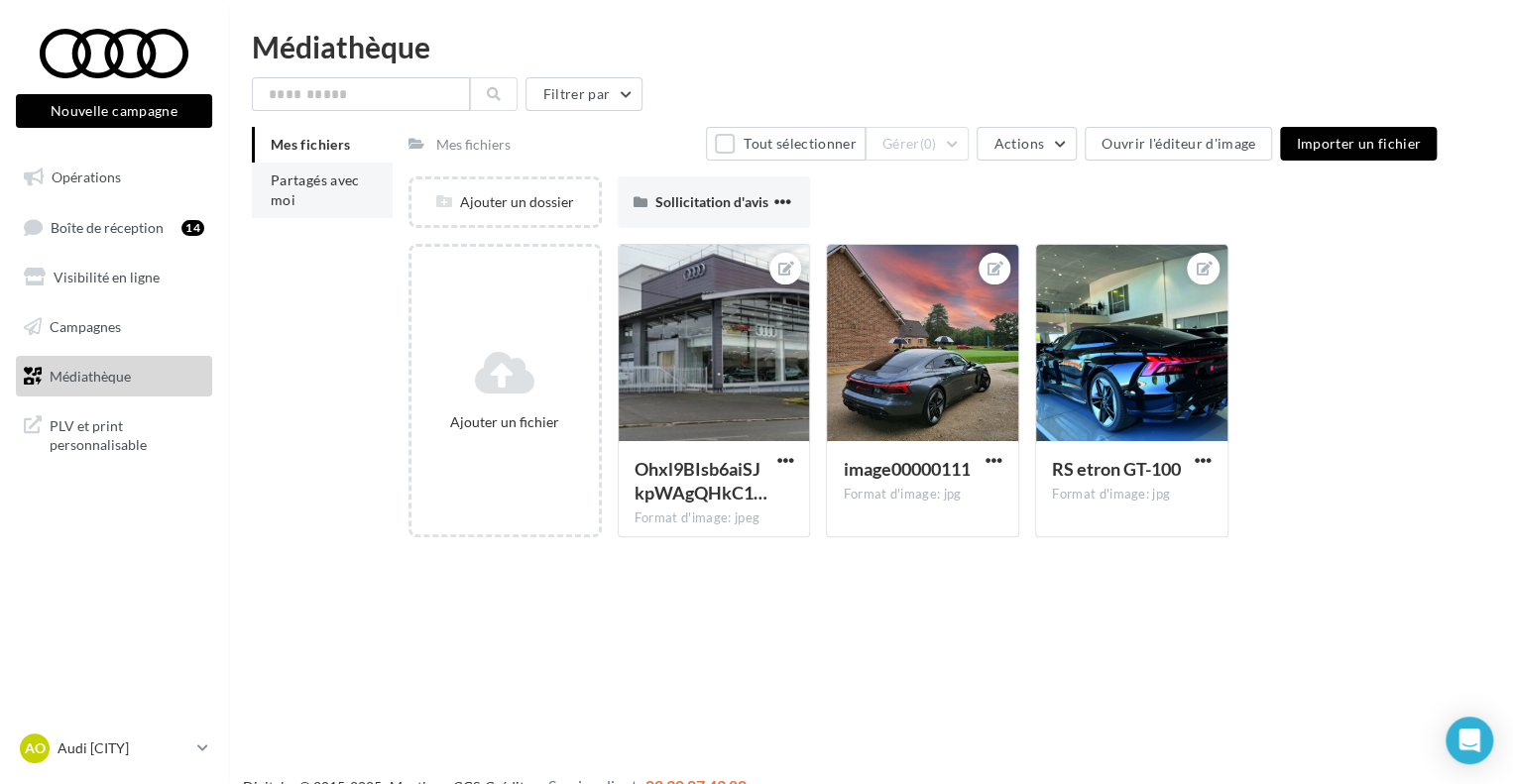 click on "Partagés avec moi" at bounding box center [322, 190] 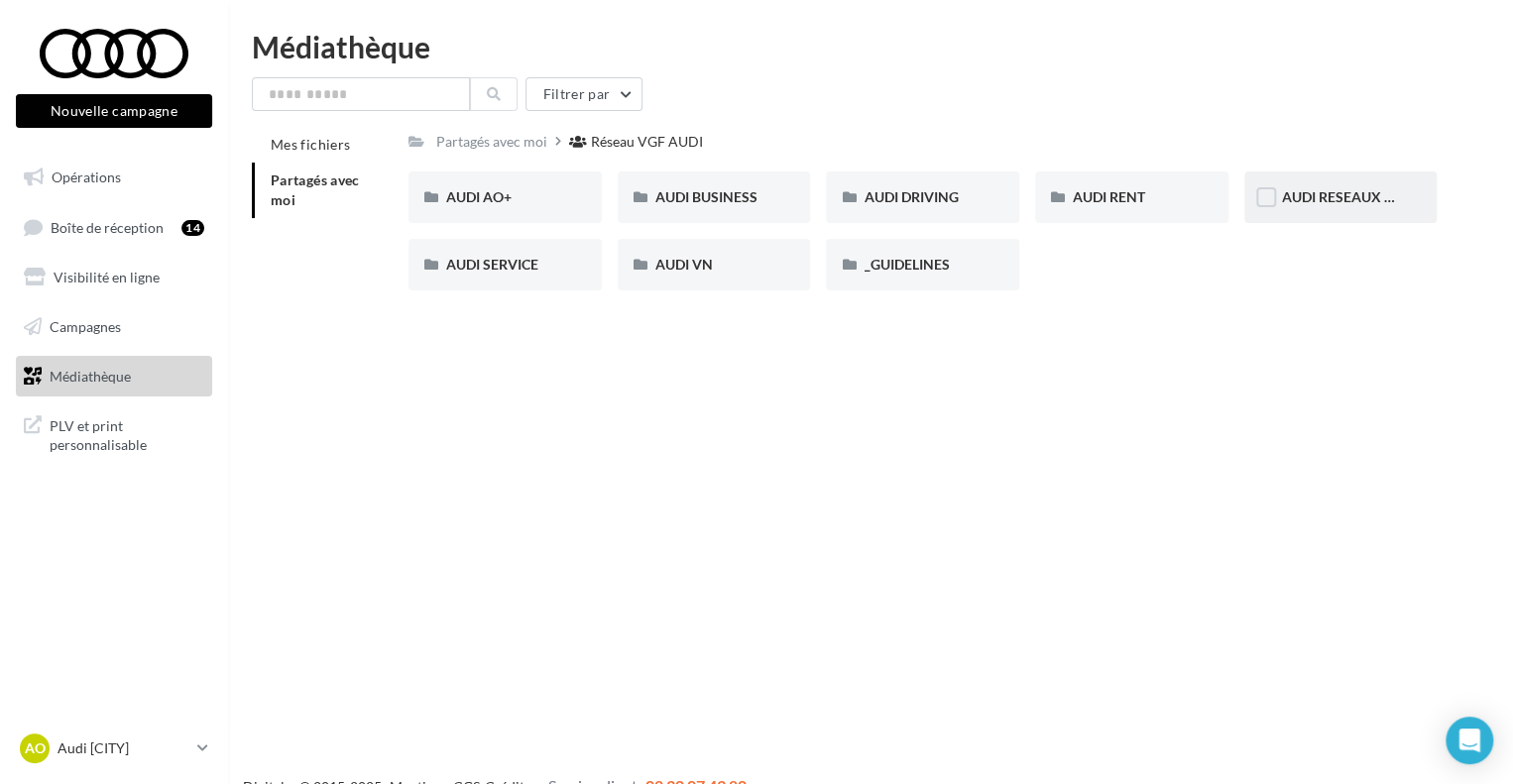 click on "AUDI RESEAUX SOCIAUX" at bounding box center (1340, 197) 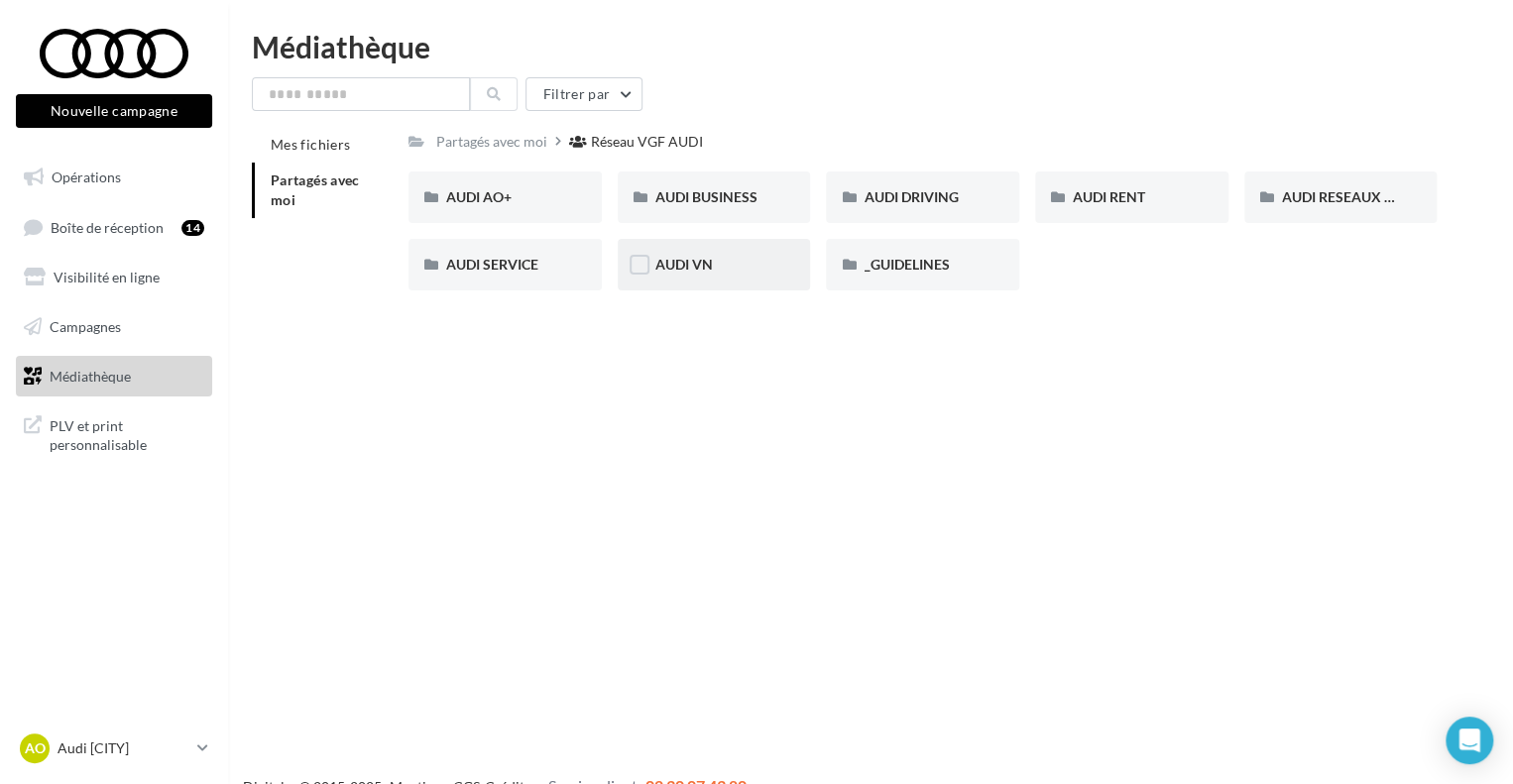 click on "AUDI VN" at bounding box center [714, 265] 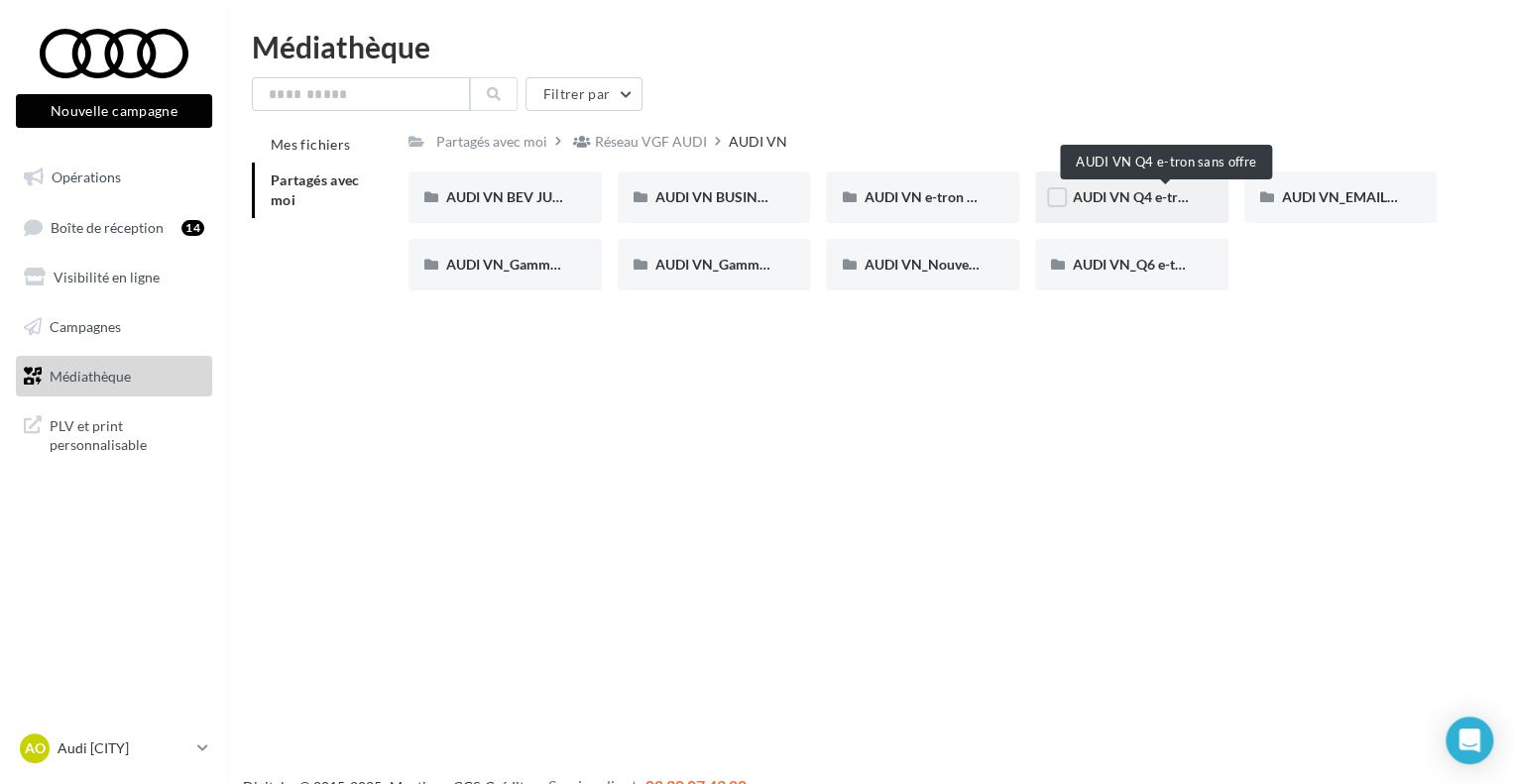 click on "AUDI VN Q4 e-tron sans offre" at bounding box center [1165, 196] 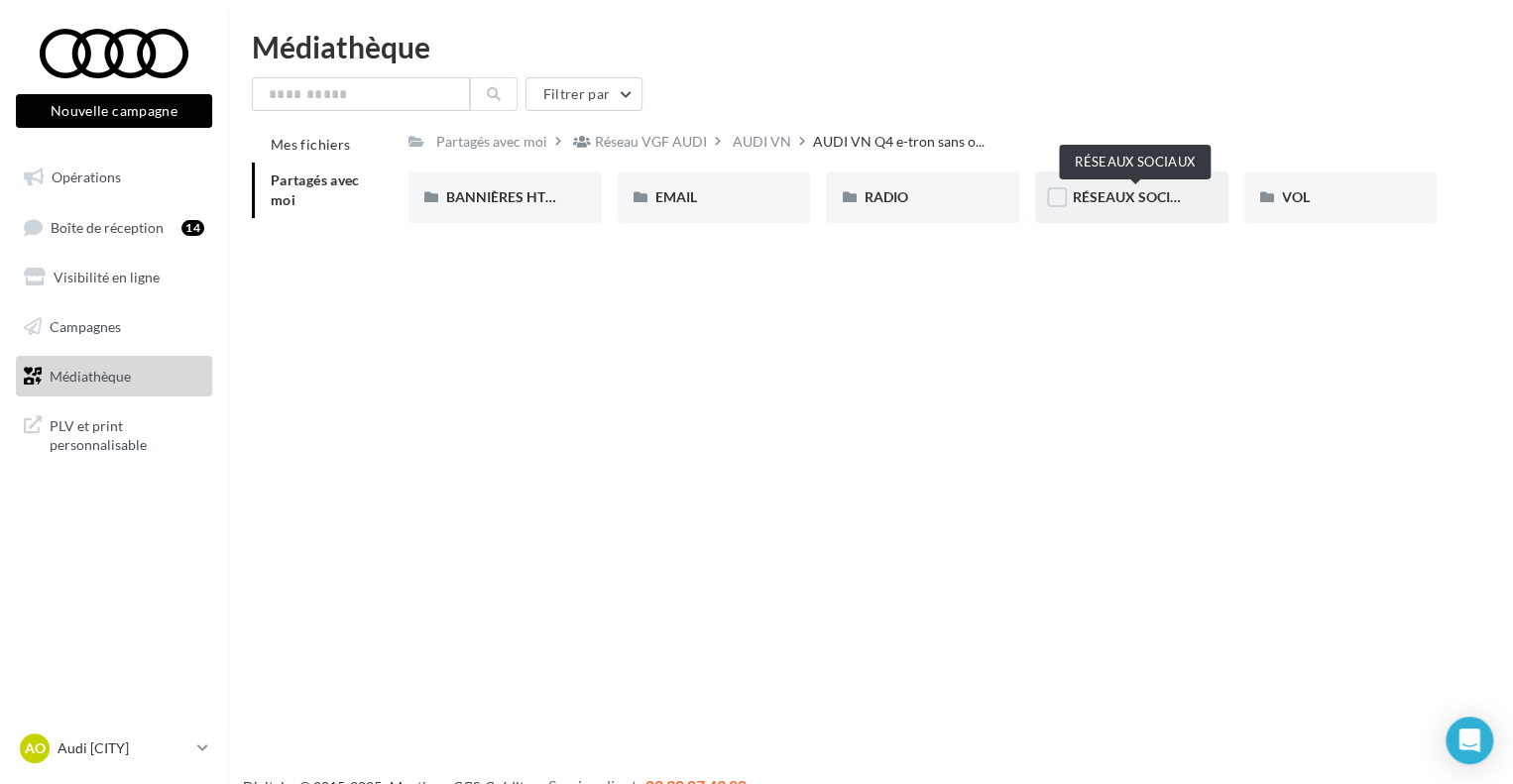 click on "RÉSEAUX SOCIAUX" at bounding box center (1136, 196) 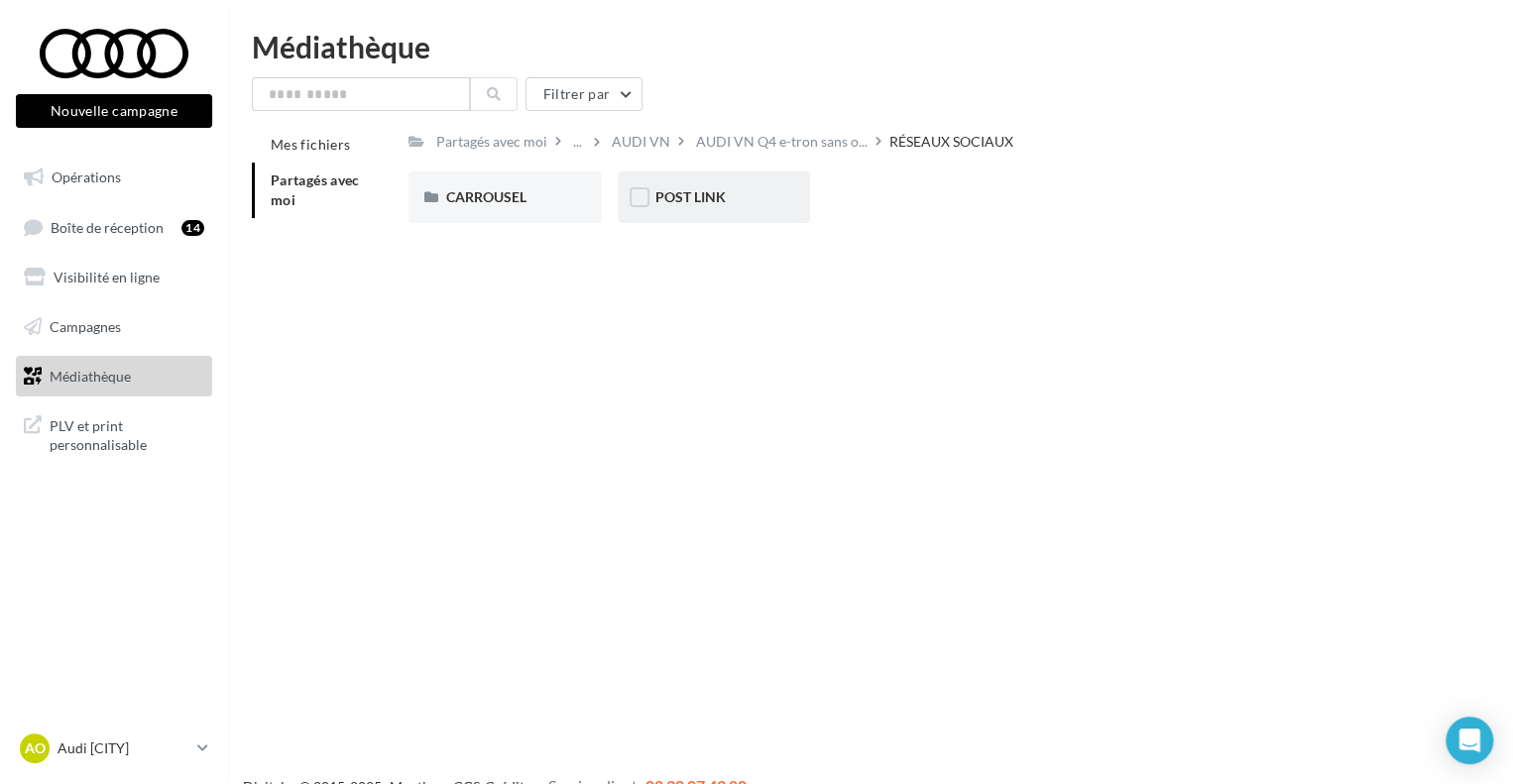 click on "POST LINK" at bounding box center (714, 197) 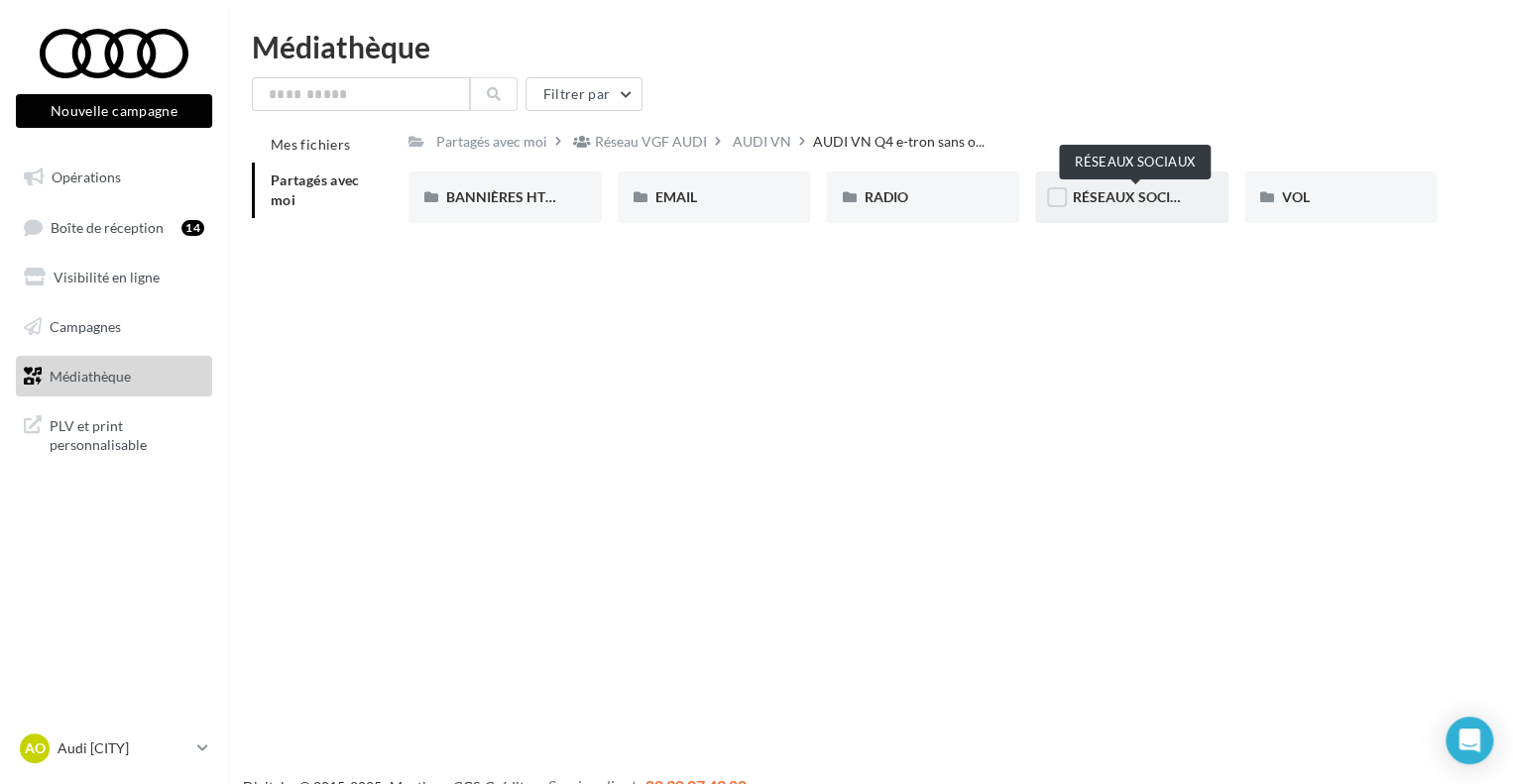 click on "RÉSEAUX SOCIAUX" at bounding box center [1136, 196] 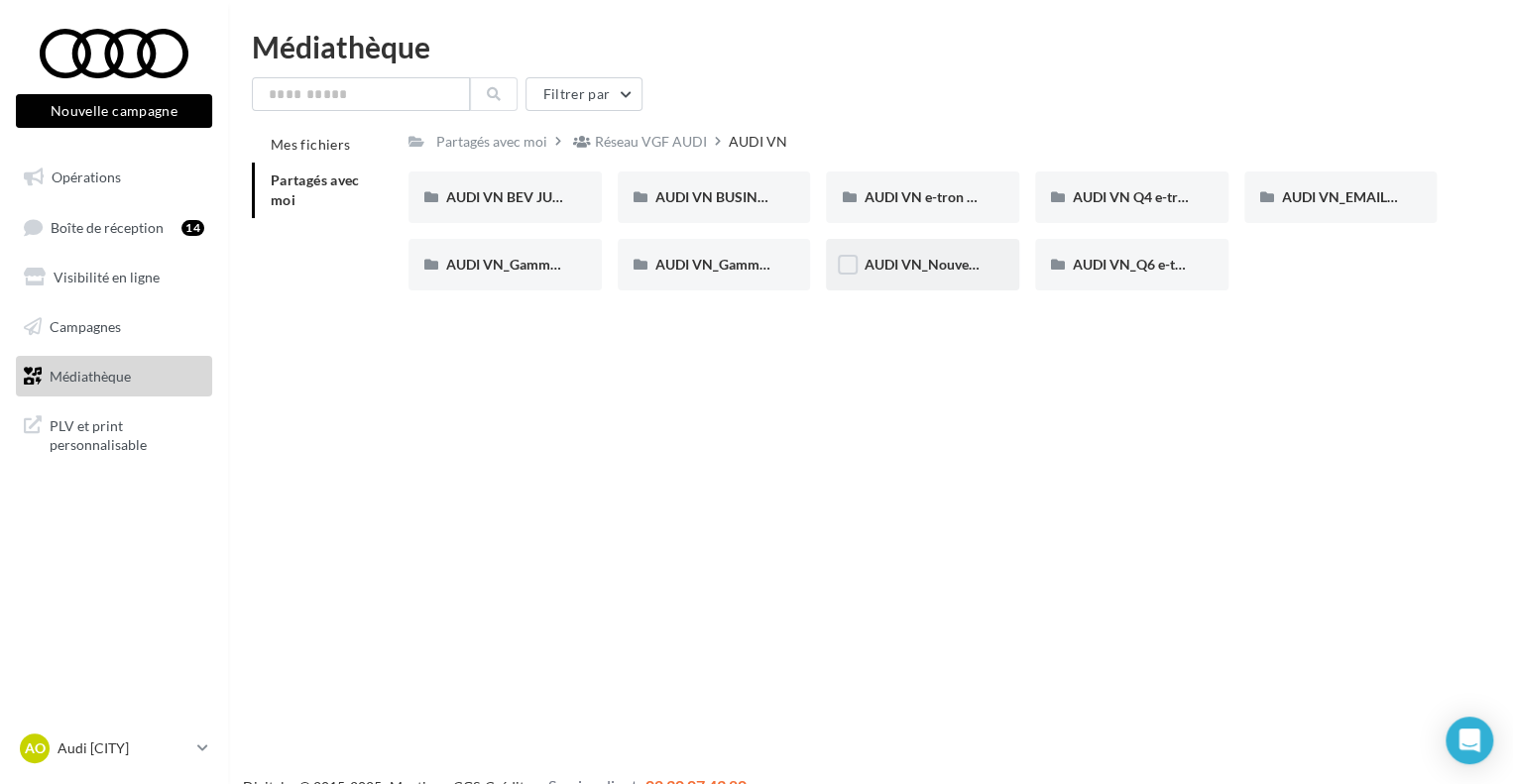 click on "AUDI VN_Nouvelle A6 e-tron" at bounding box center [922, 265] 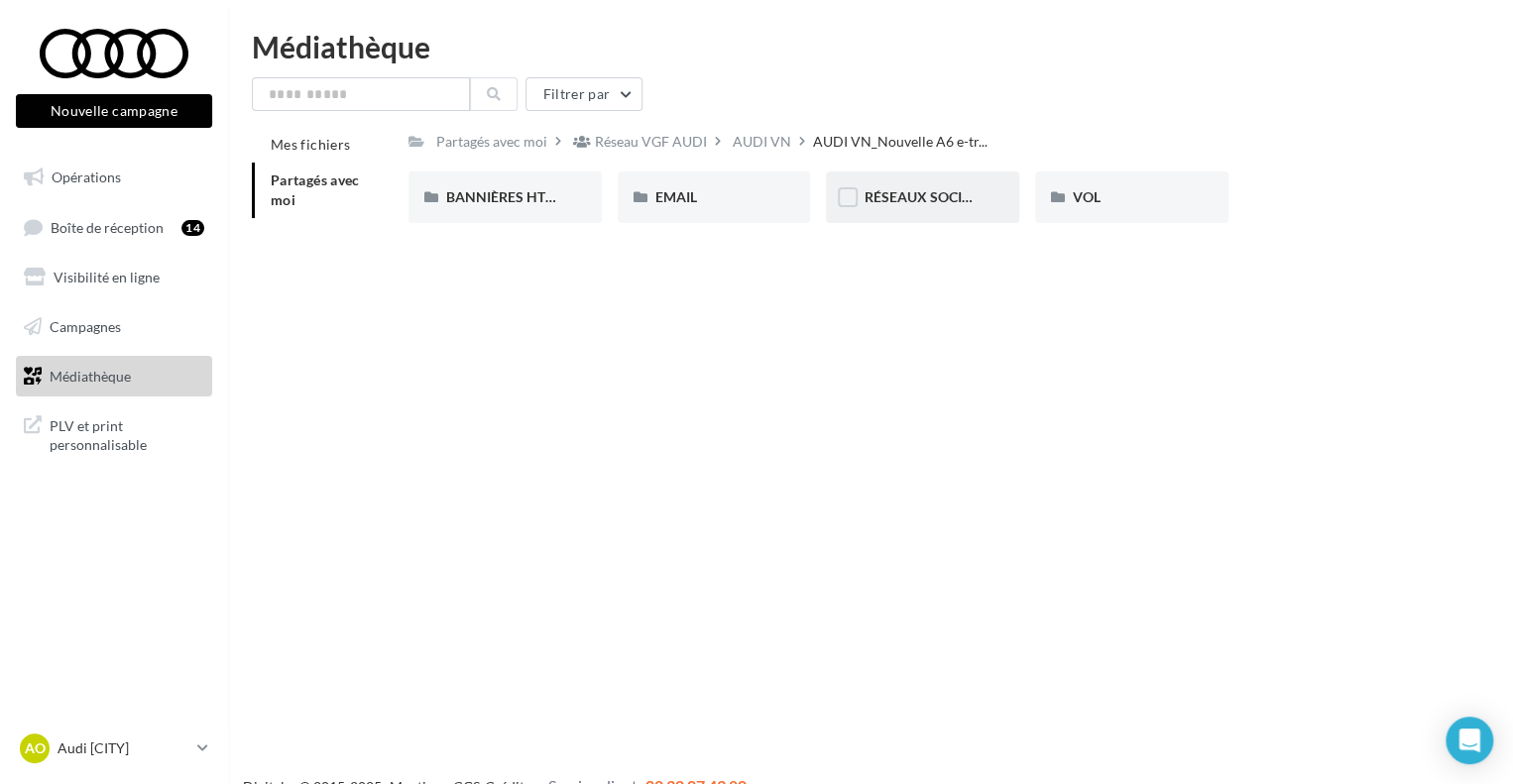 click on "RÉSEAUX SOCIAUX" at bounding box center [922, 197] 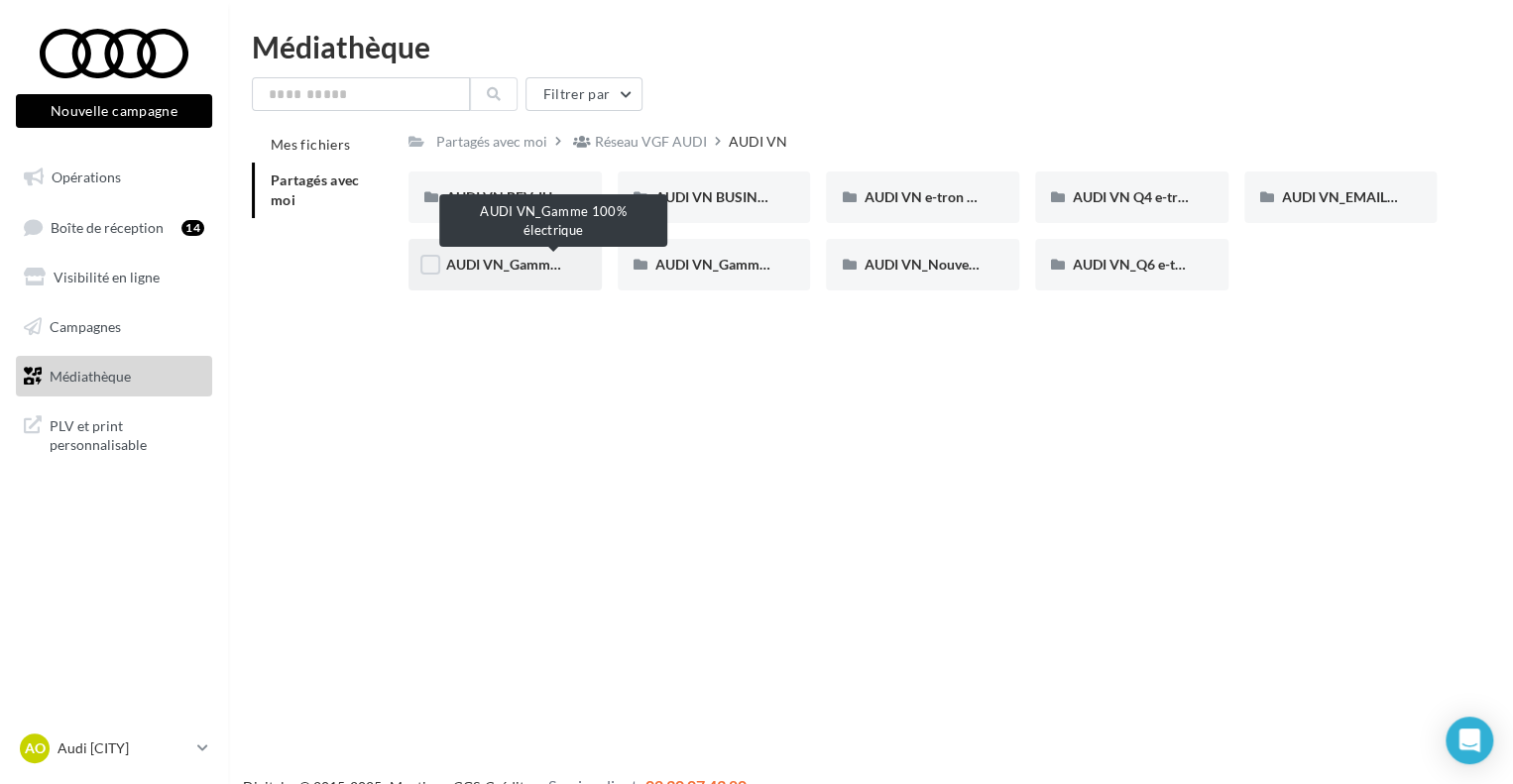 click on "AUDI VN_Gamme 100% électrique" at bounding box center (553, 264) 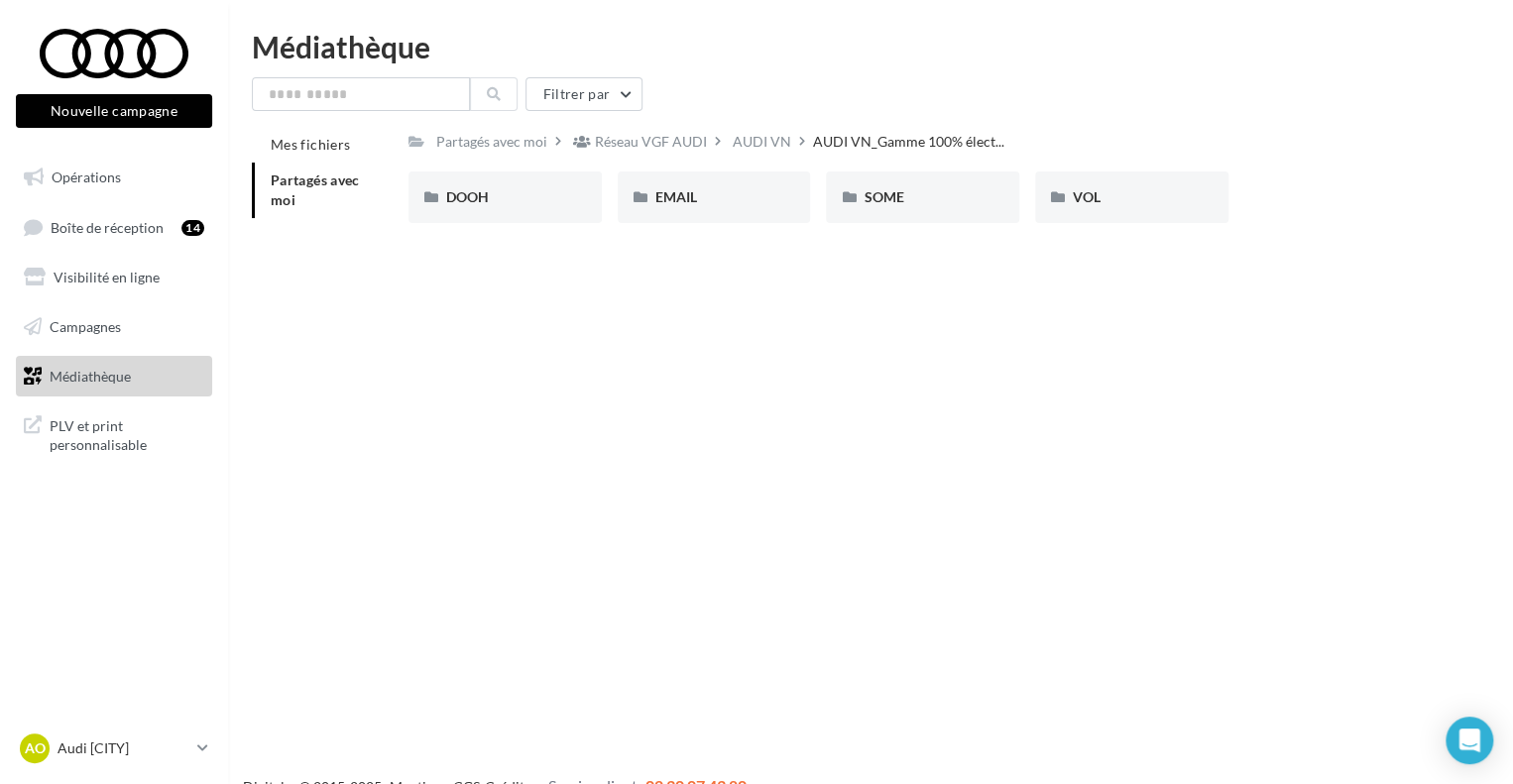 click on "Médiathèque" at bounding box center (114, 377) 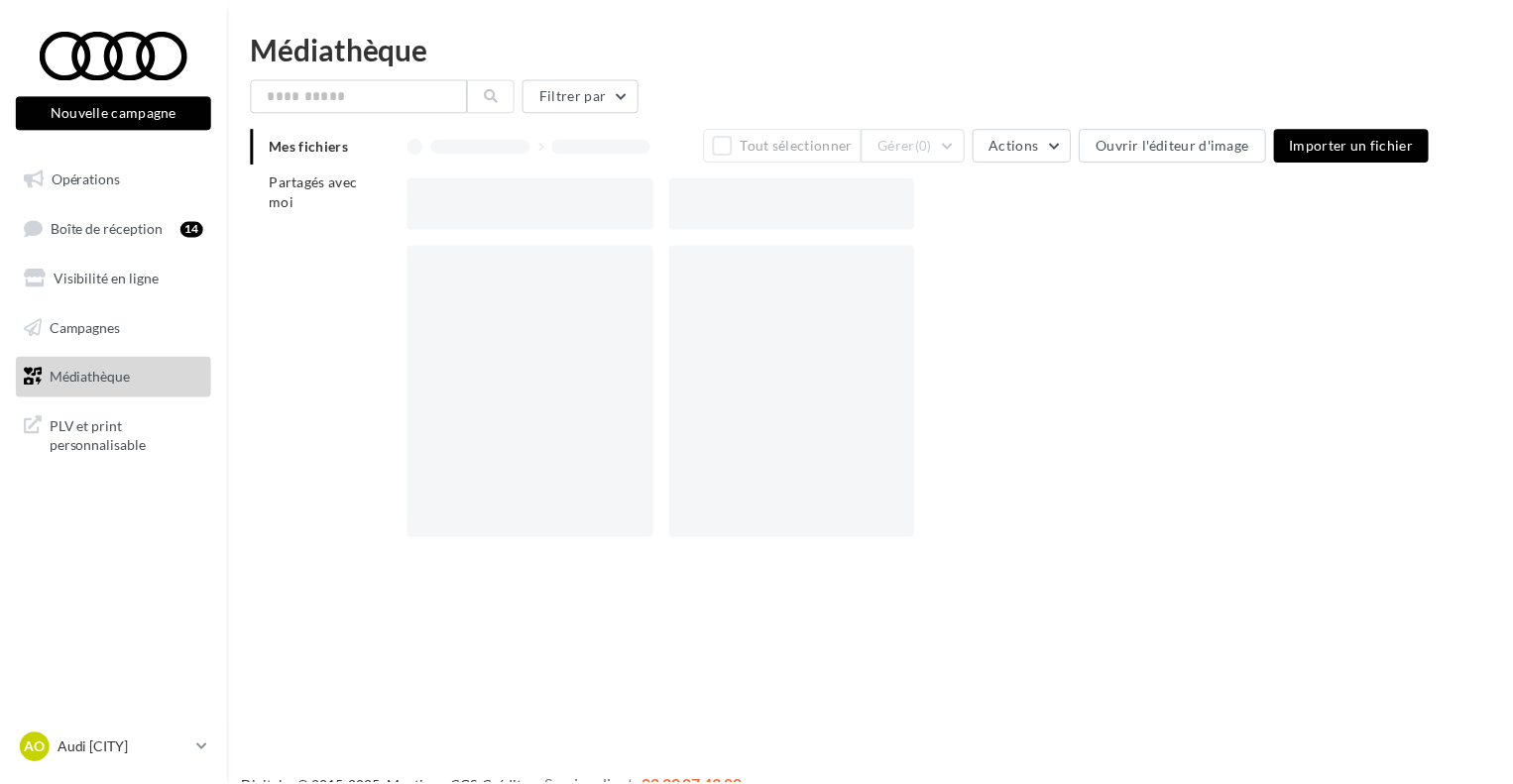 scroll, scrollTop: 0, scrollLeft: 0, axis: both 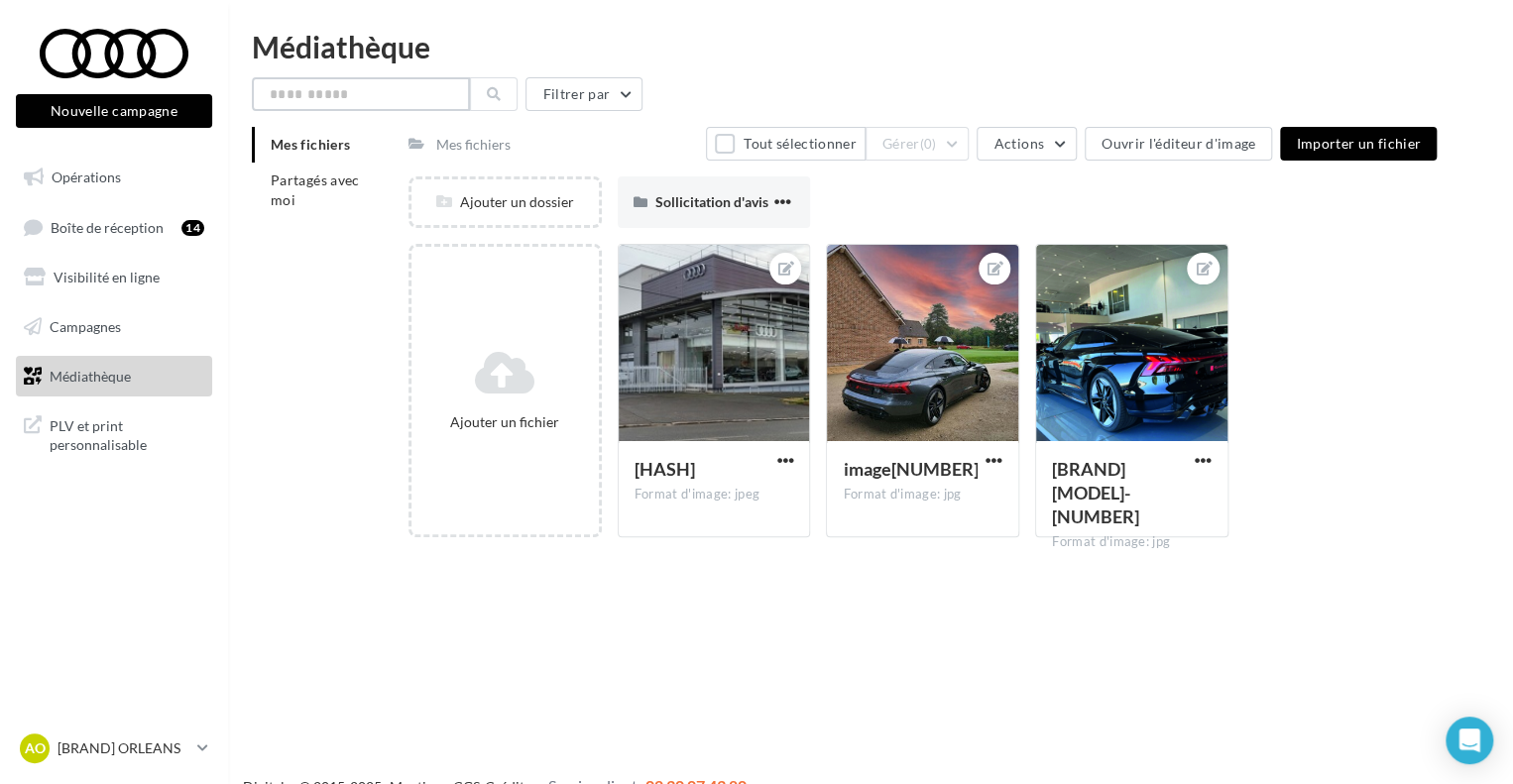 click at bounding box center [361, 94] 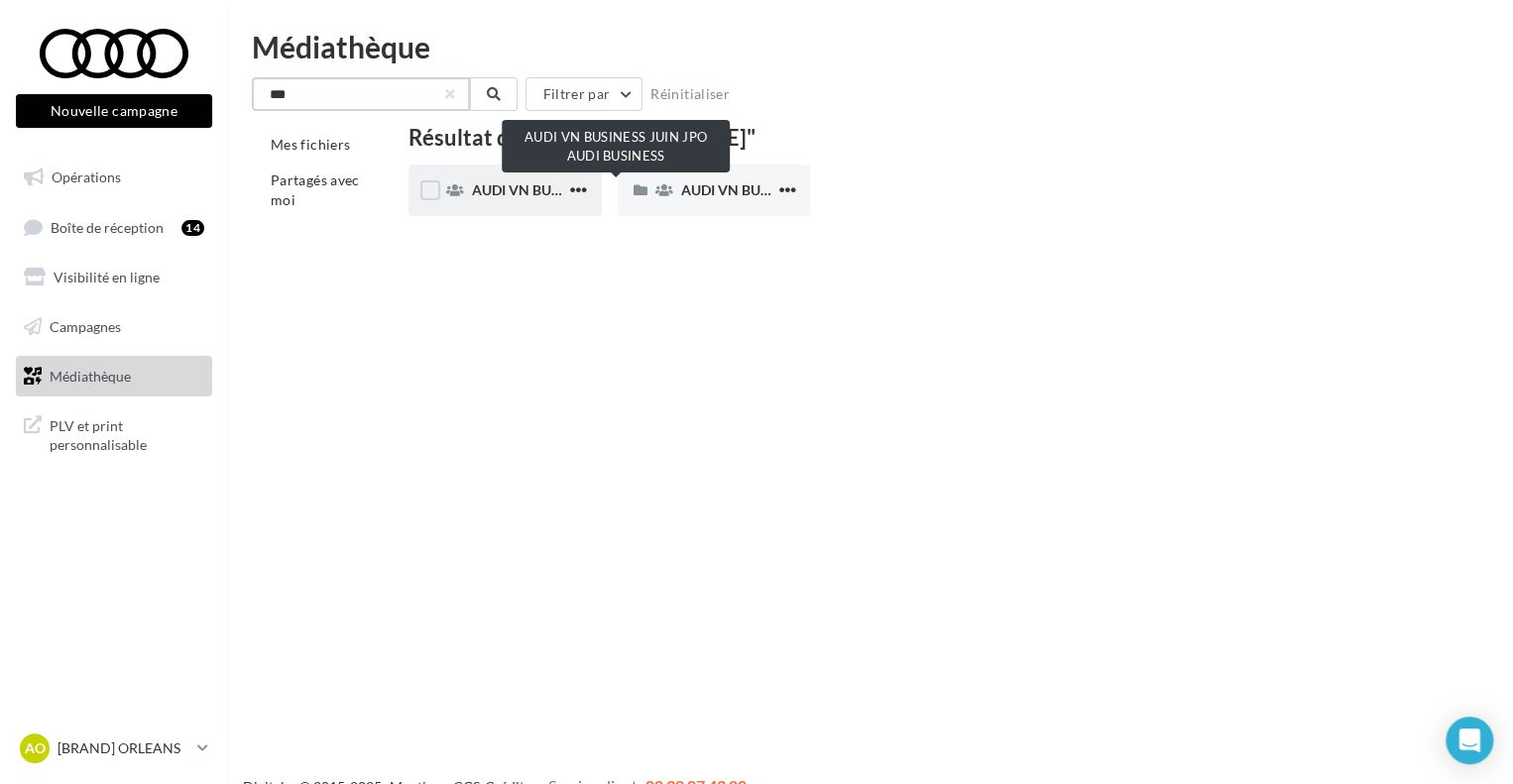 type on "***" 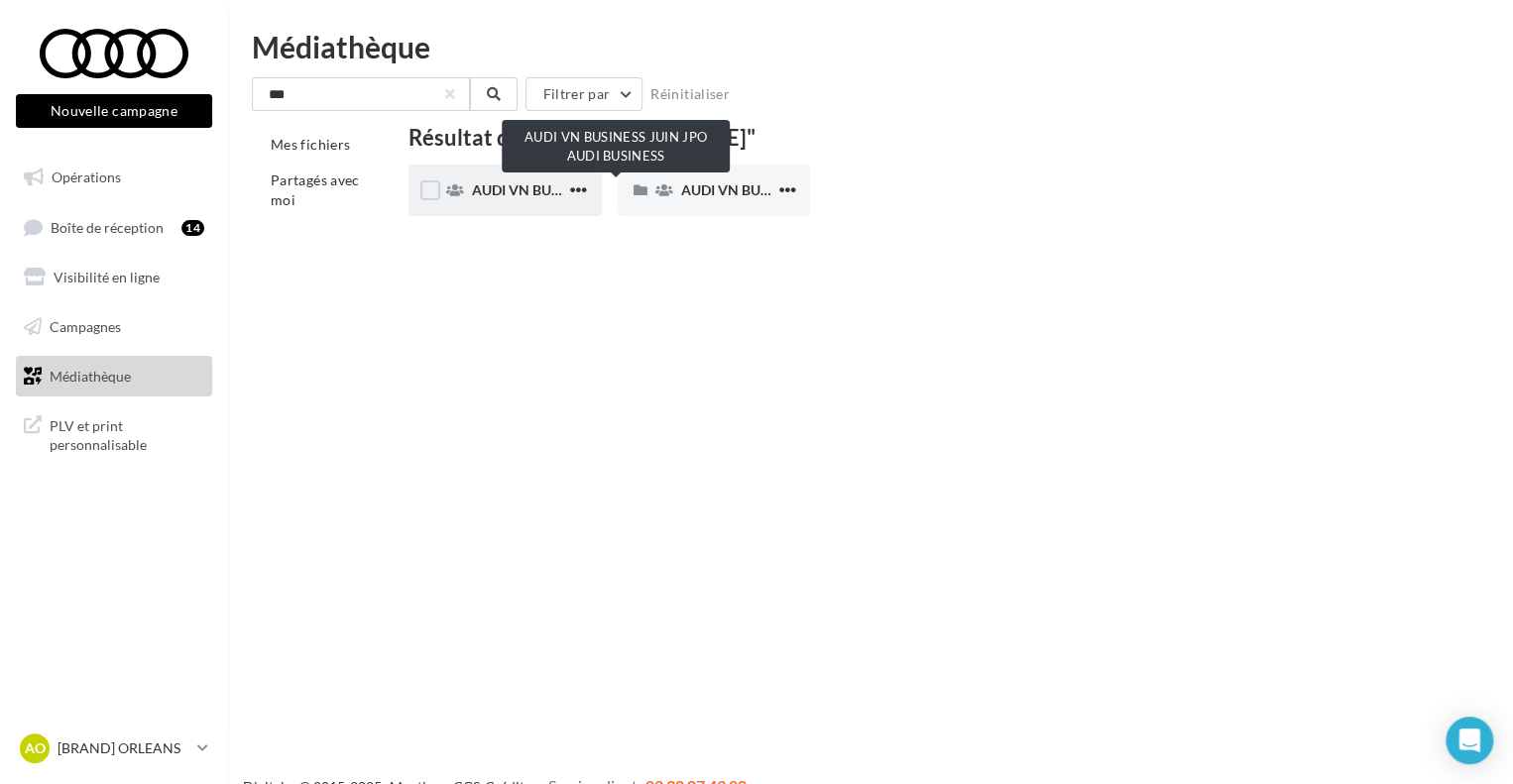 click on "AUDI VN BUSINESS JUIN JPO AUDI BUSINESS" at bounding box center (619, 189) 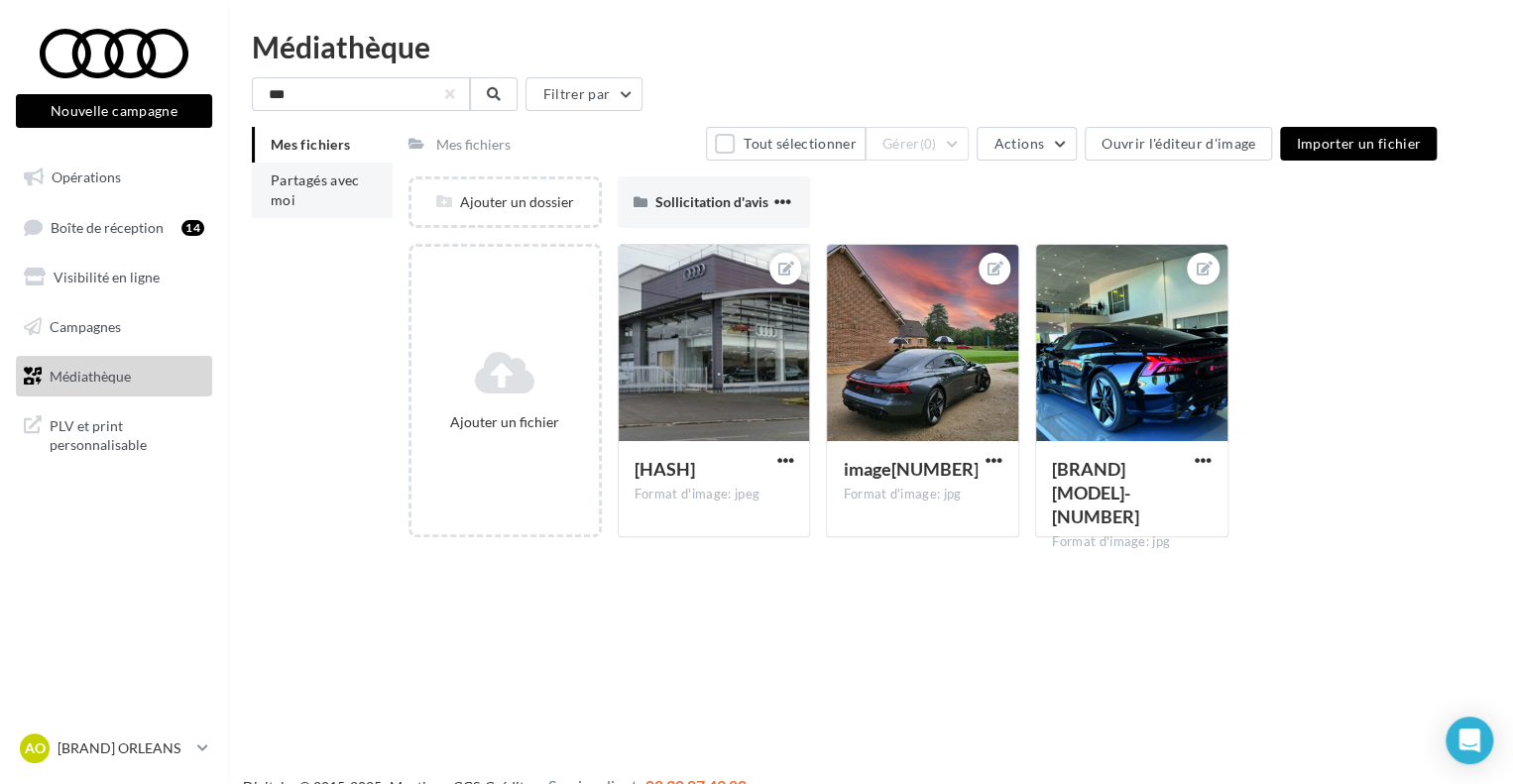 click on "Partagés avec moi" at bounding box center [322, 190] 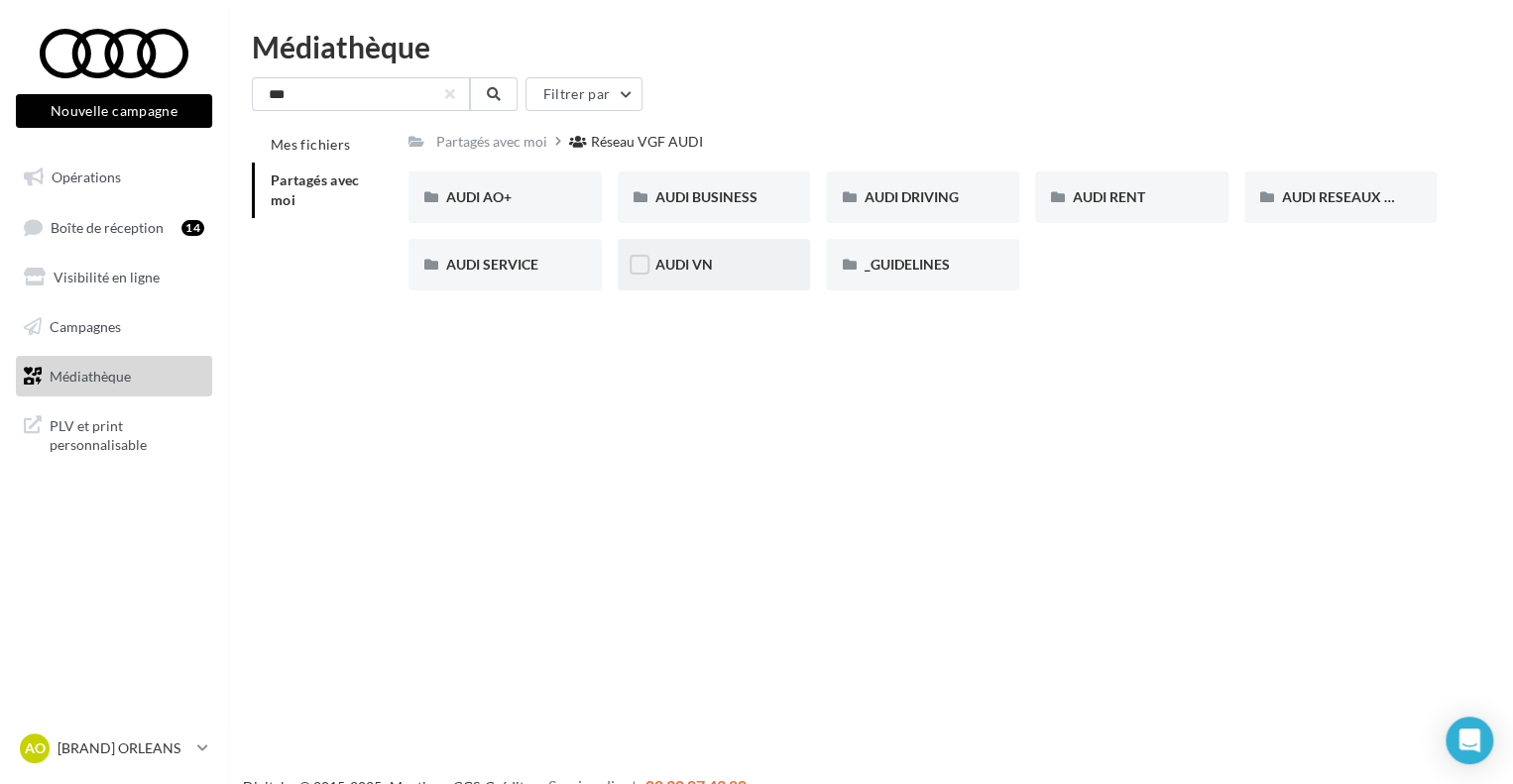 click on "AUDI VN" at bounding box center (714, 265) 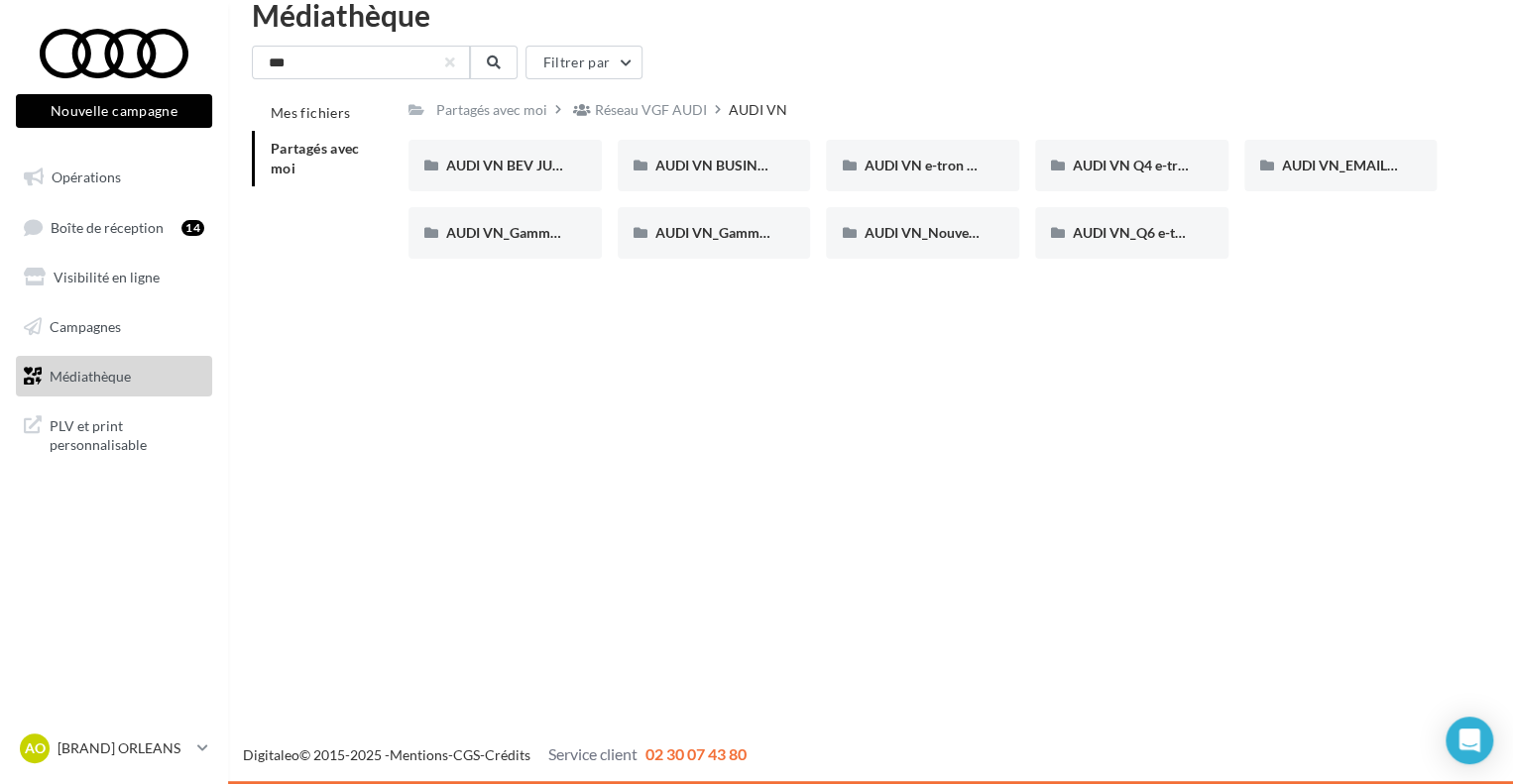scroll, scrollTop: 0, scrollLeft: 0, axis: both 